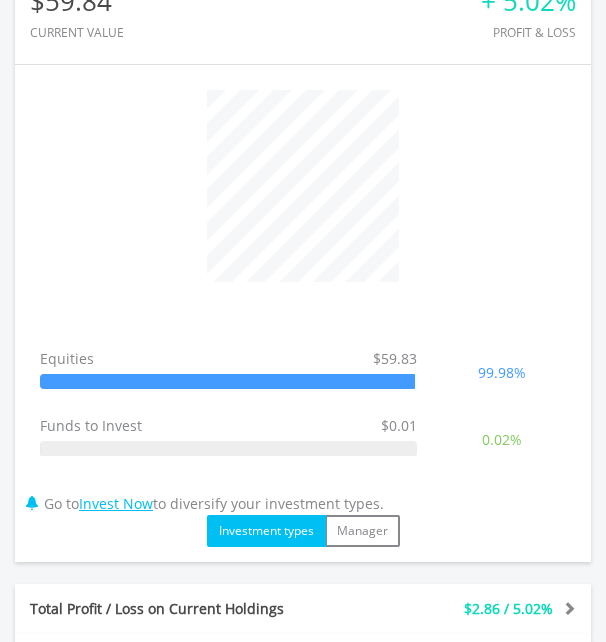scroll, scrollTop: 626, scrollLeft: 0, axis: vertical 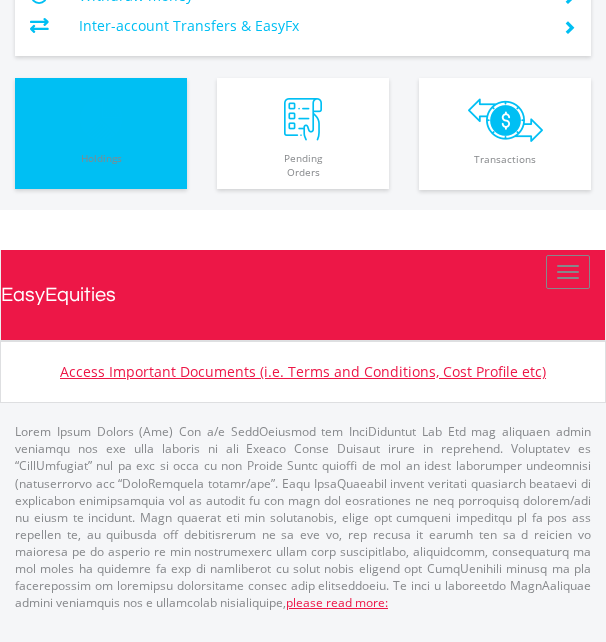 click on "Holdings" at bounding box center (101, 165) 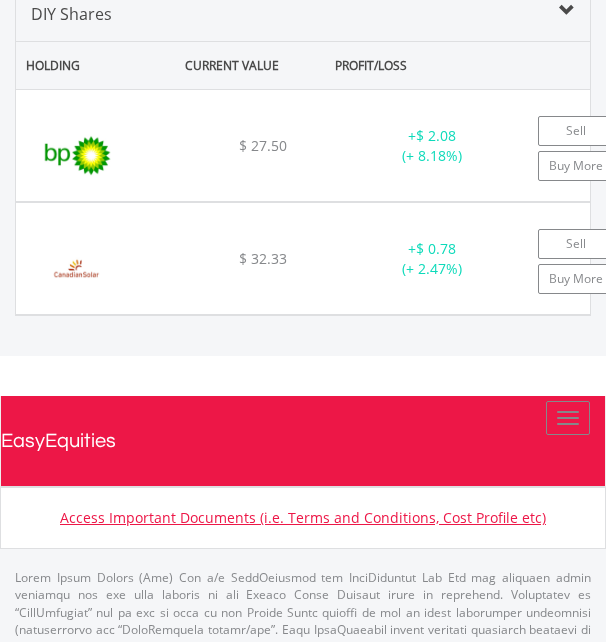 scroll, scrollTop: 1873, scrollLeft: 0, axis: vertical 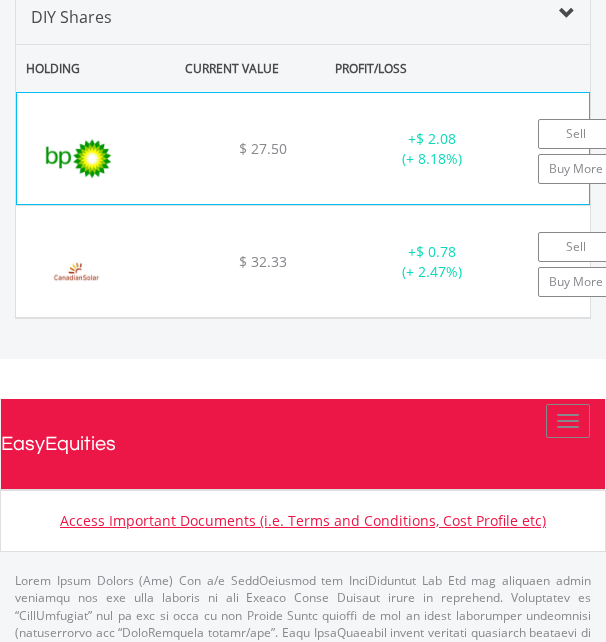 click at bounding box center [77, 158] 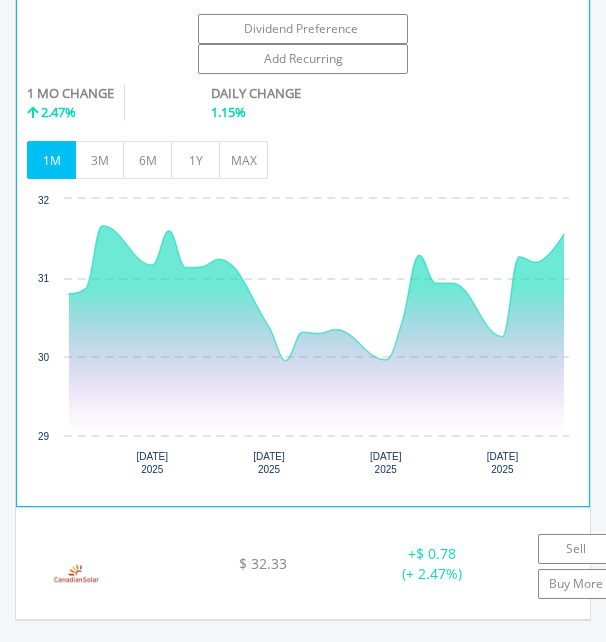 scroll, scrollTop: 2447, scrollLeft: 0, axis: vertical 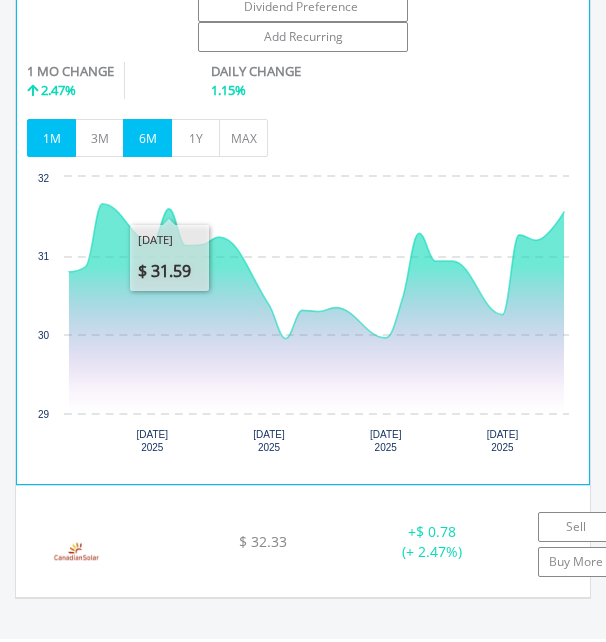 click on "6M" at bounding box center (147, 138) 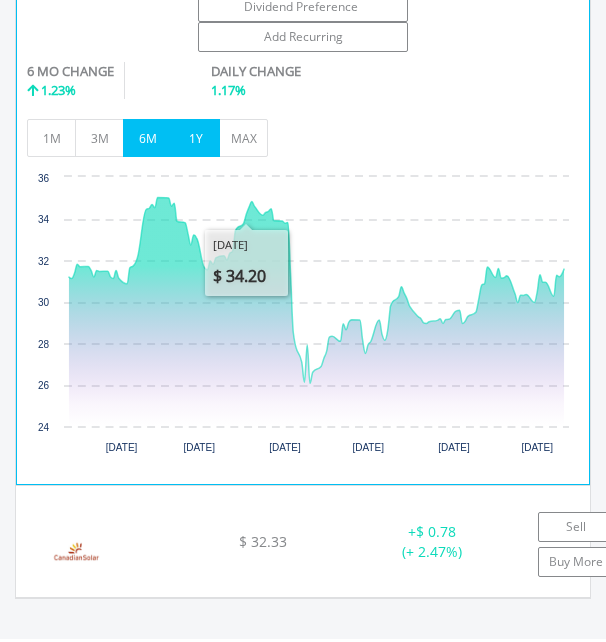 click on "1Y" at bounding box center (195, 138) 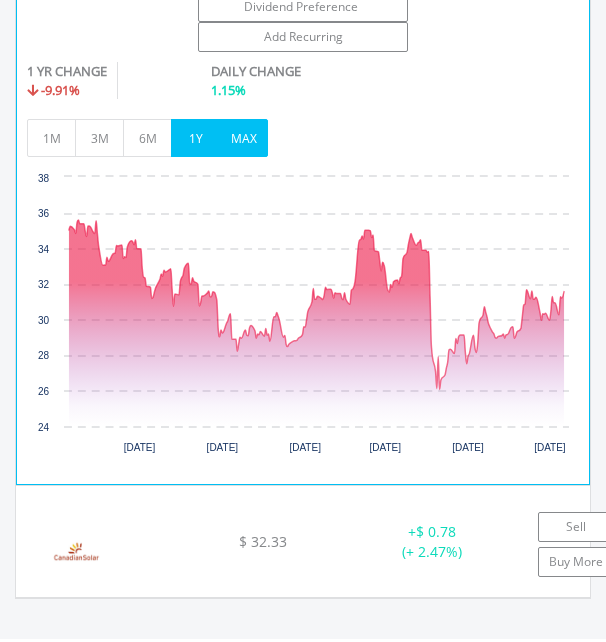 click on "MAX" at bounding box center [243, 138] 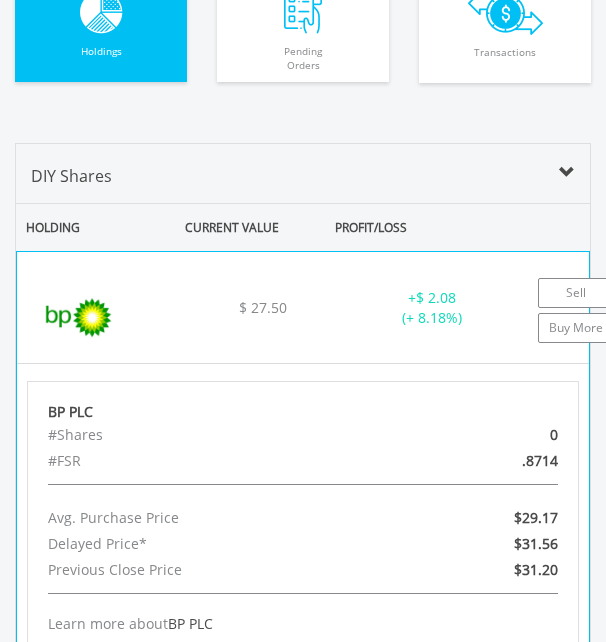 scroll, scrollTop: 1711, scrollLeft: 0, axis: vertical 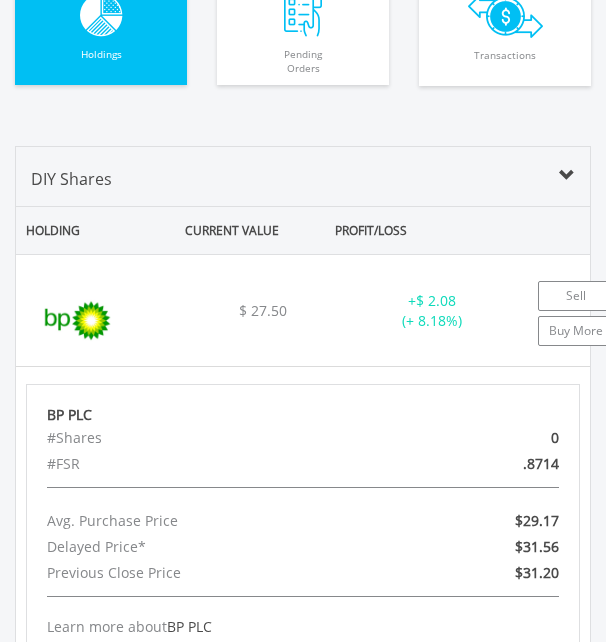 click at bounding box center [567, 176] 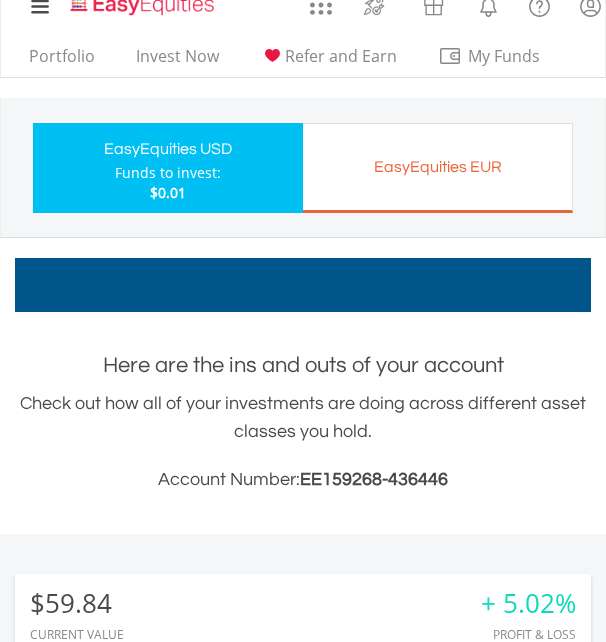 scroll, scrollTop: 0, scrollLeft: 0, axis: both 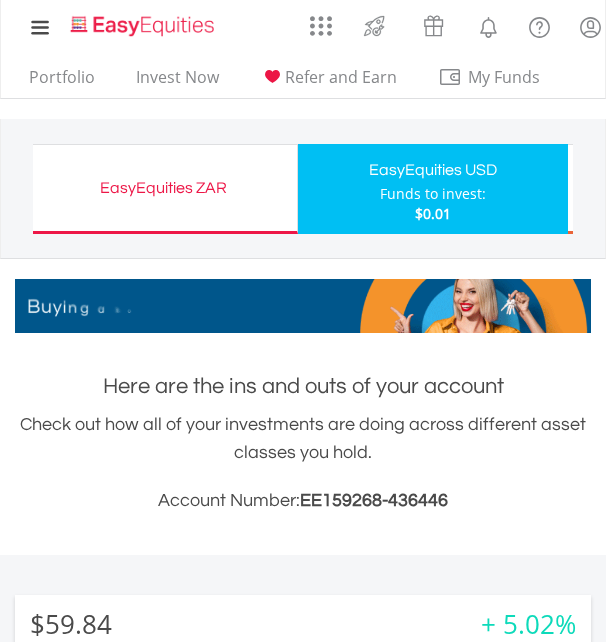 drag, startPoint x: 115, startPoint y: 180, endPoint x: 426, endPoint y: 181, distance: 311.00162 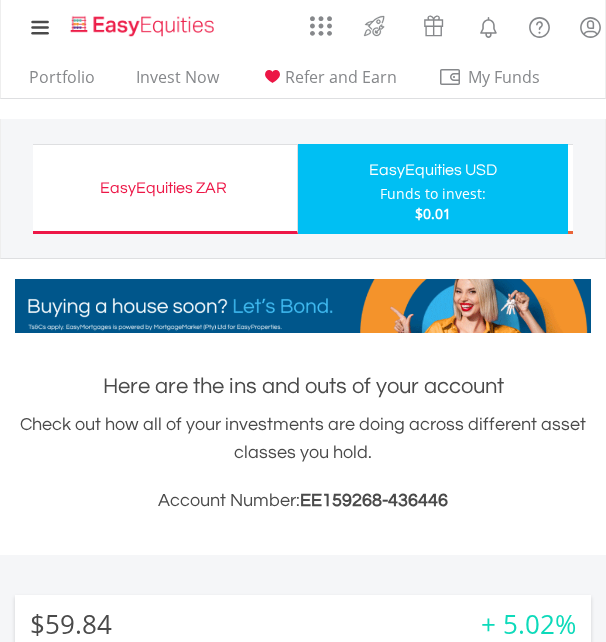 click on "EasyEquities USD" at bounding box center (433, 170) 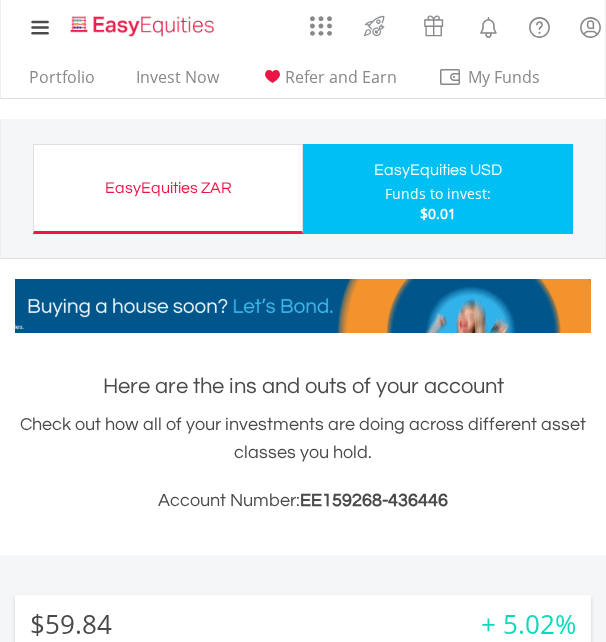click on "EasyEquities ZAR" at bounding box center (168, 188) 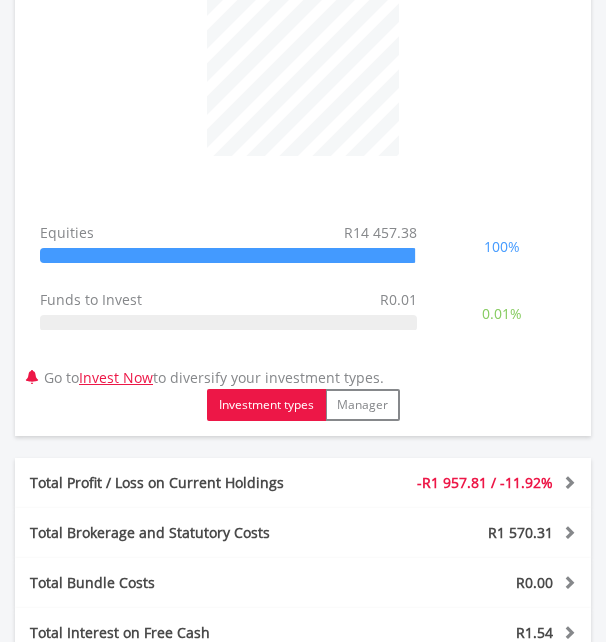 scroll, scrollTop: 753, scrollLeft: 0, axis: vertical 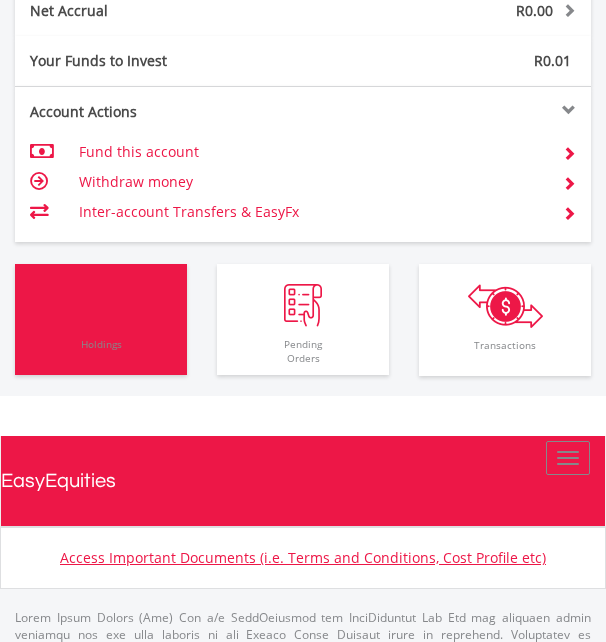 click on "Holdings
All Holdings" at bounding box center [101, 320] 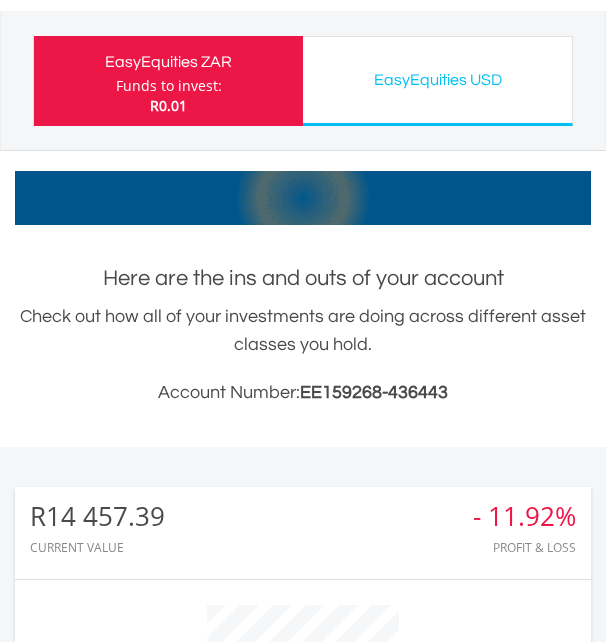 scroll, scrollTop: 0, scrollLeft: 0, axis: both 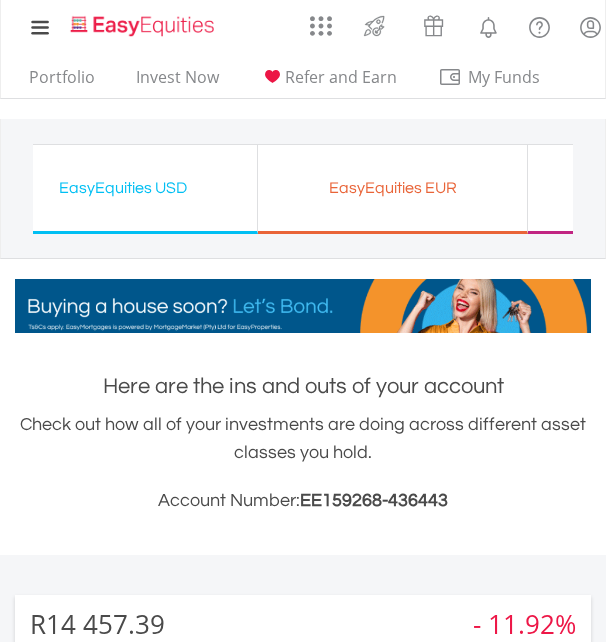 drag, startPoint x: 395, startPoint y: 201, endPoint x: 50, endPoint y: 202, distance: 345.00143 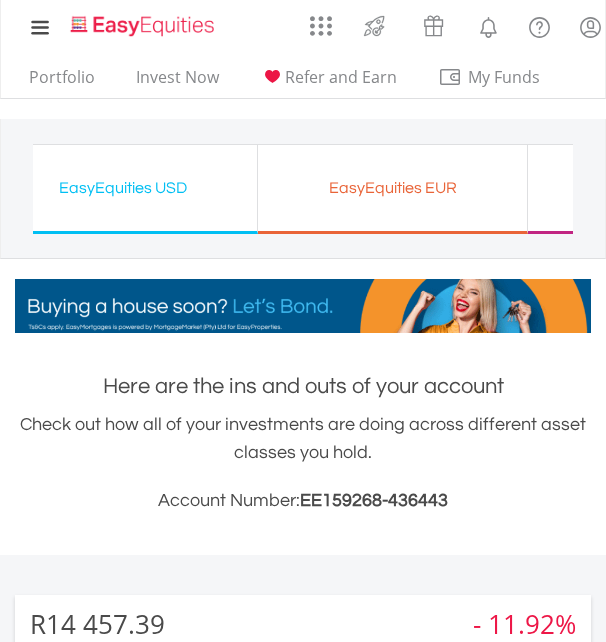 click on "EasyEquities USD
Funds to invest:
R0.01" at bounding box center [123, 189] 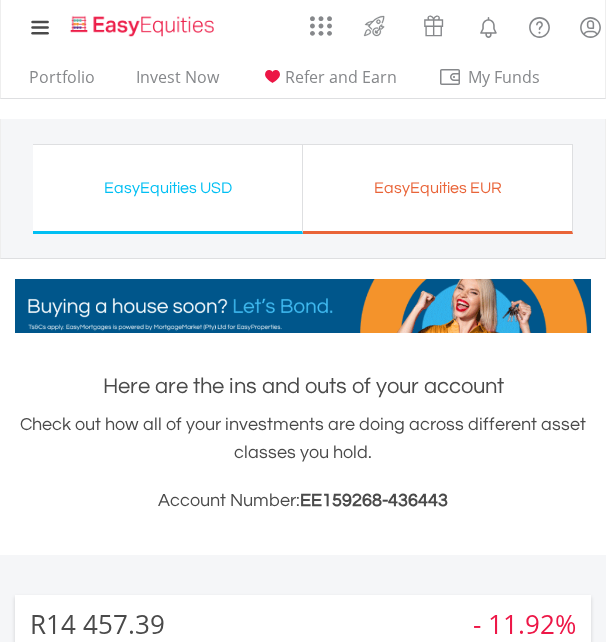 click on "EasyEquities EUR" at bounding box center [437, 188] 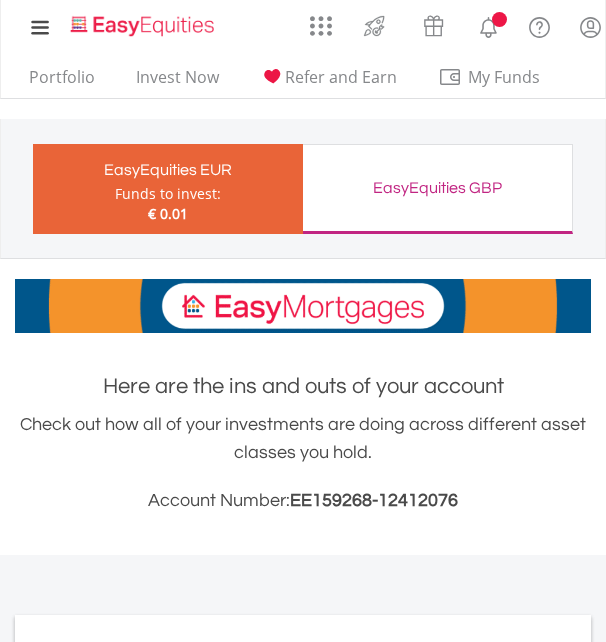 scroll, scrollTop: 0, scrollLeft: 0, axis: both 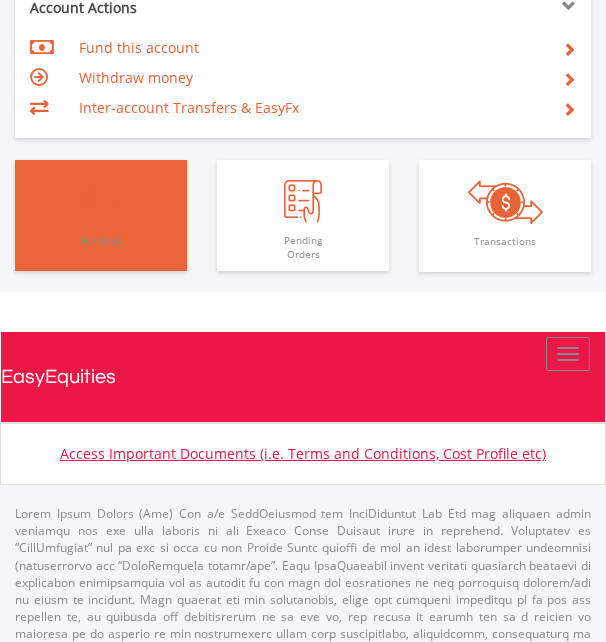click at bounding box center (101, 201) 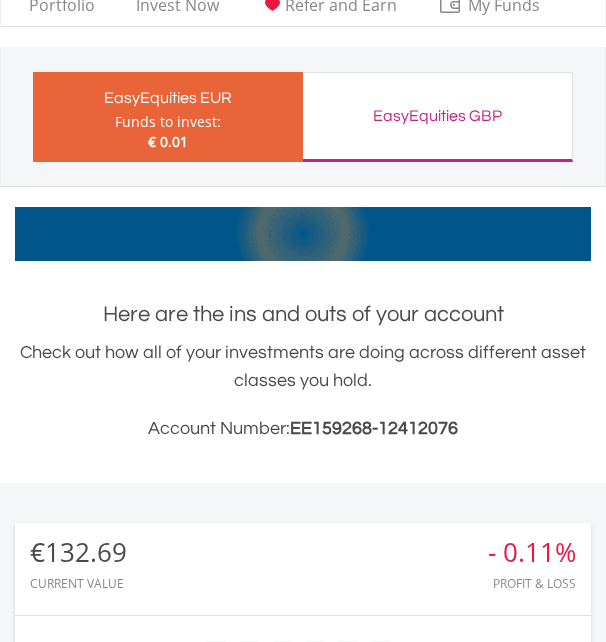 scroll, scrollTop: 0, scrollLeft: 0, axis: both 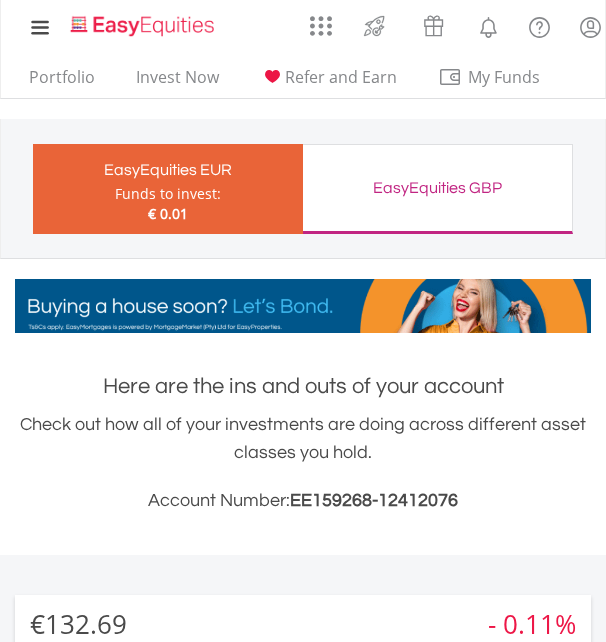 click on "EasyEquities GBP" at bounding box center [437, 188] 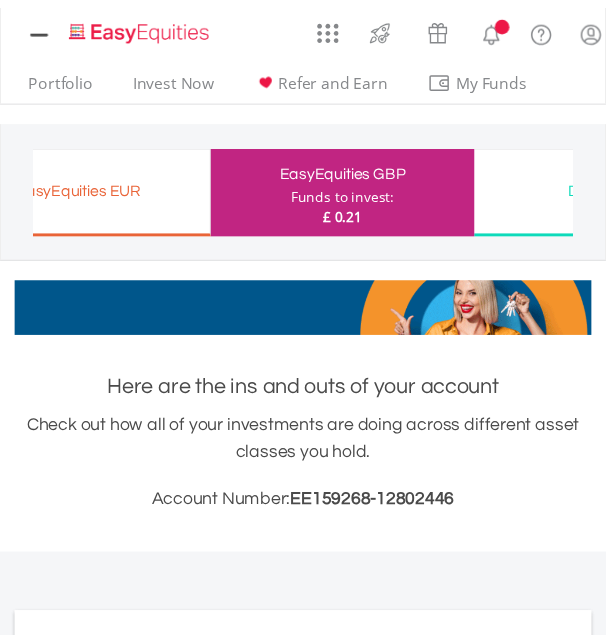 scroll, scrollTop: 0, scrollLeft: 0, axis: both 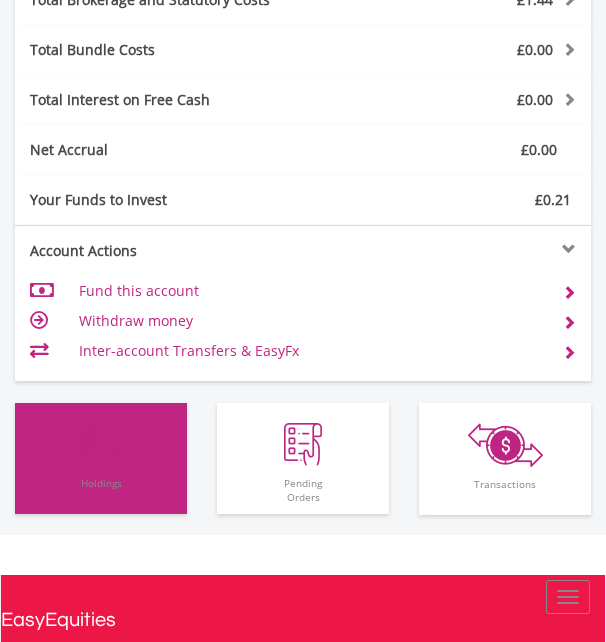 click on "Holdings" at bounding box center (101, 490) 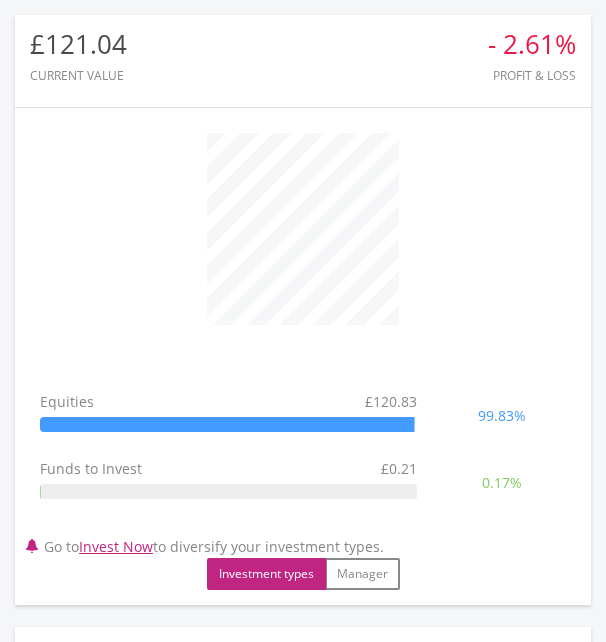 scroll, scrollTop: 0, scrollLeft: 0, axis: both 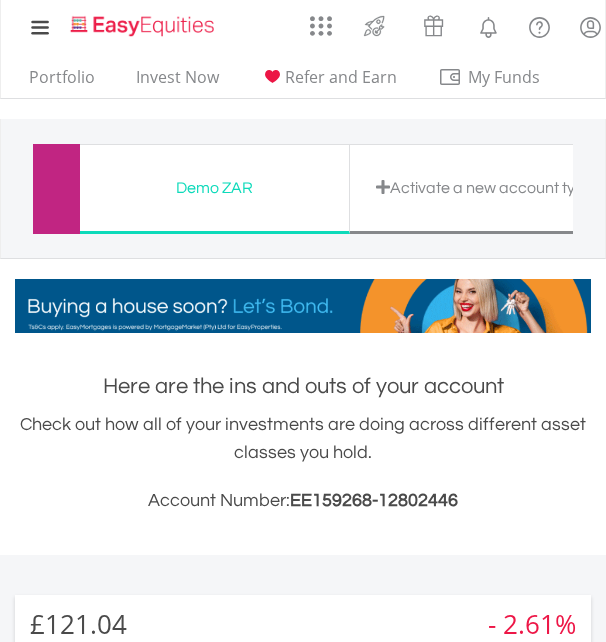 drag, startPoint x: 454, startPoint y: 187, endPoint x: 625, endPoint y: 230, distance: 176.32356 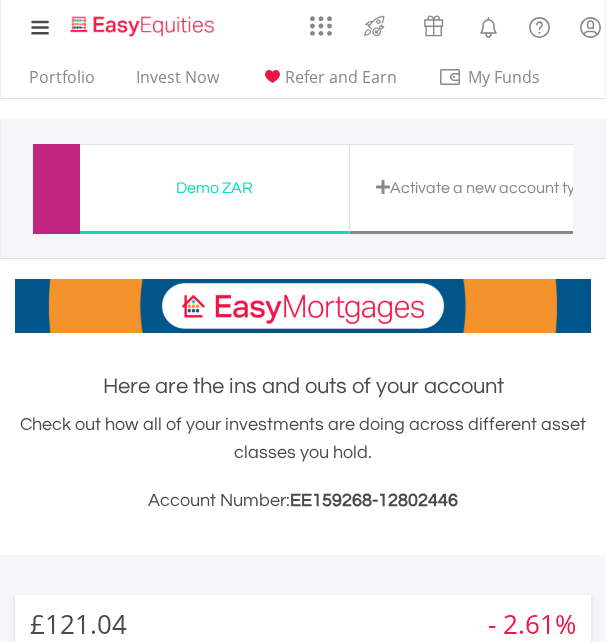 click on "My Investments
Invest Now
New Listings
Sell
My Recurring Investments
Pending Orders
Vouchers
Buy a Voucher
Redeem a Voucher
Account Management" at bounding box center (303, 1501) 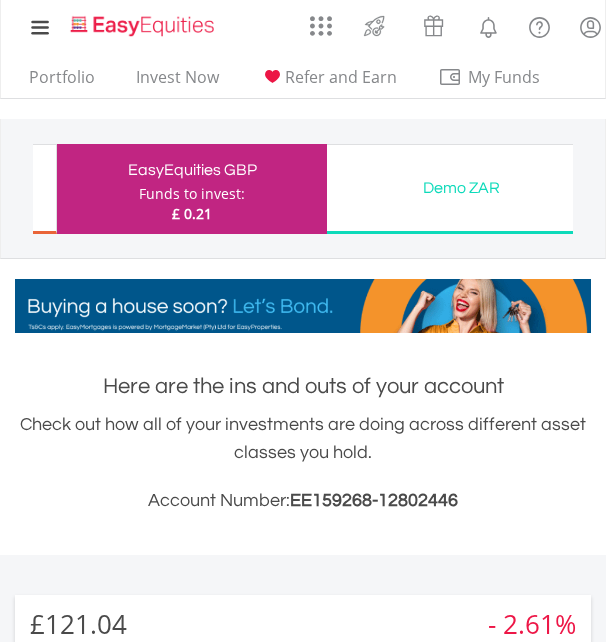 drag, startPoint x: 136, startPoint y: 194, endPoint x: 571, endPoint y: 206, distance: 435.1655 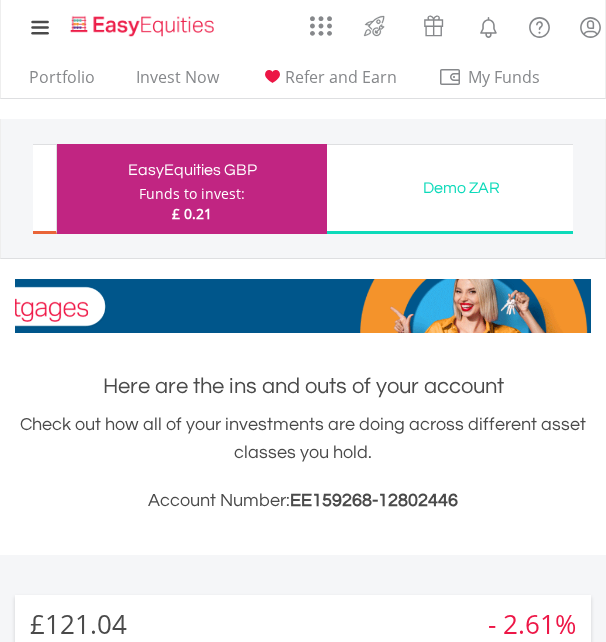 click on "Demo ZAR
Funds to invest:
£ 0.21" at bounding box center (462, 189) 